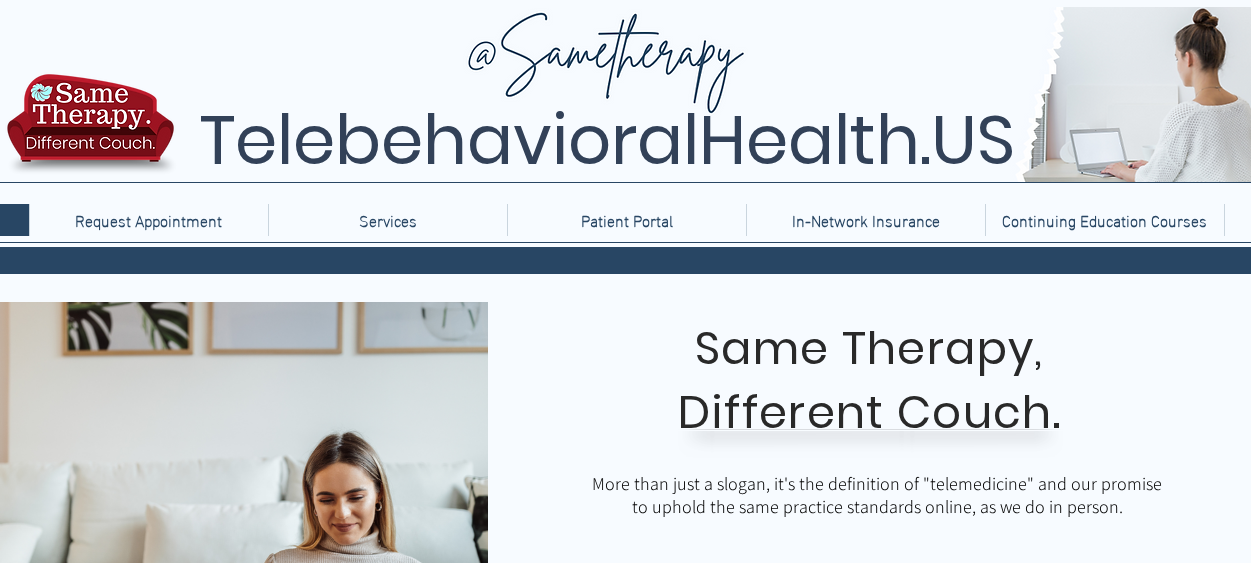 scroll, scrollTop: 0, scrollLeft: 0, axis: both 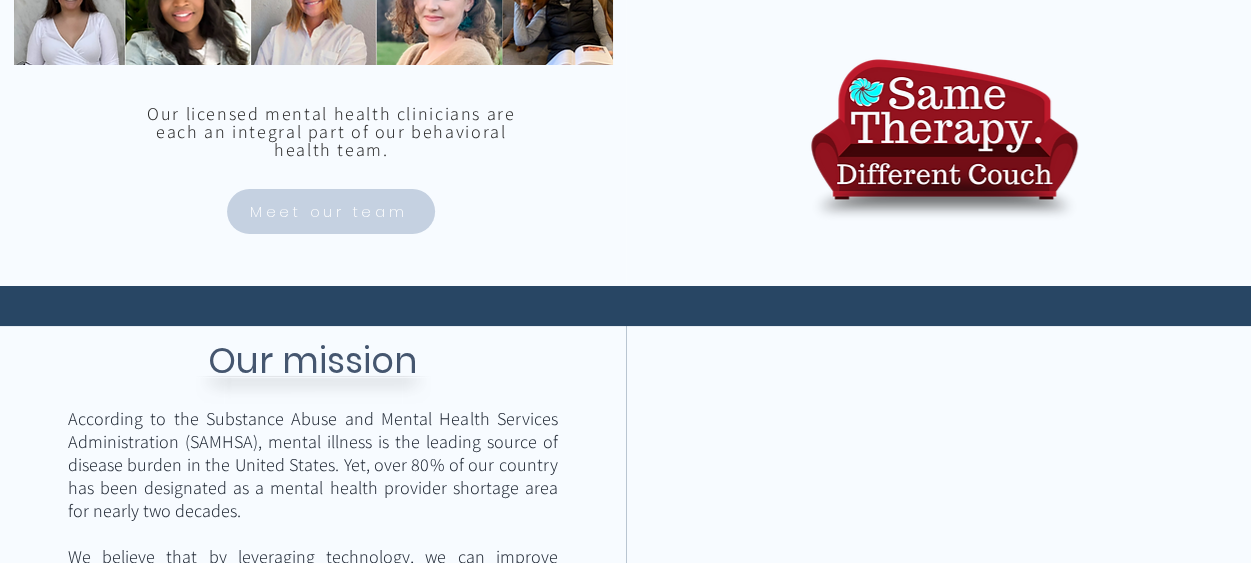 click on "Meet our team" at bounding box center [329, 211] 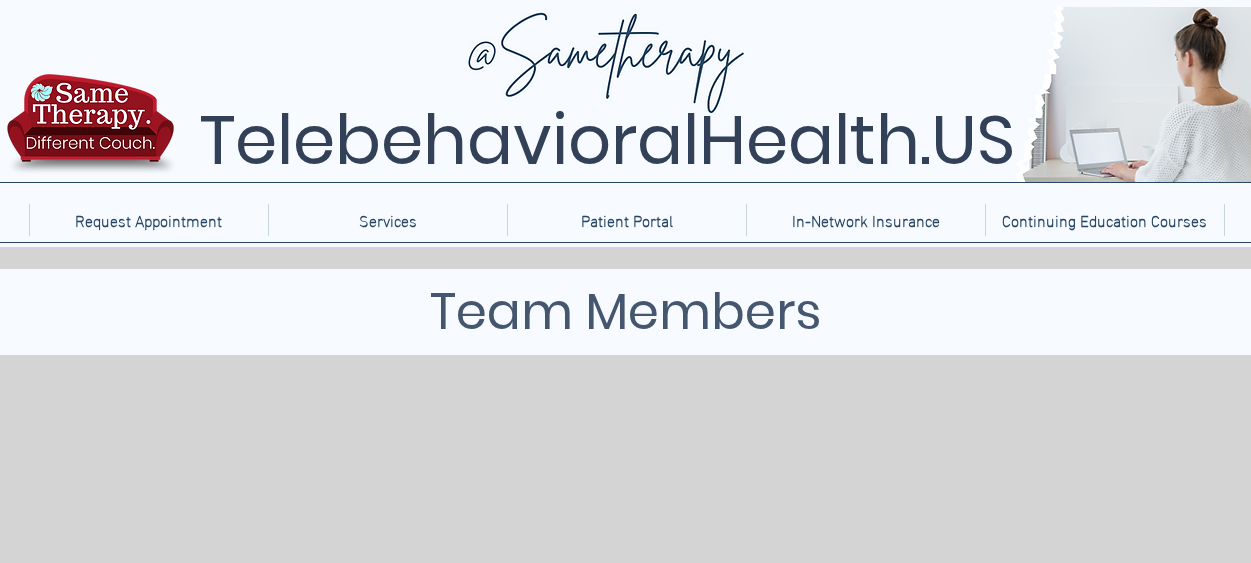 scroll, scrollTop: 0, scrollLeft: 0, axis: both 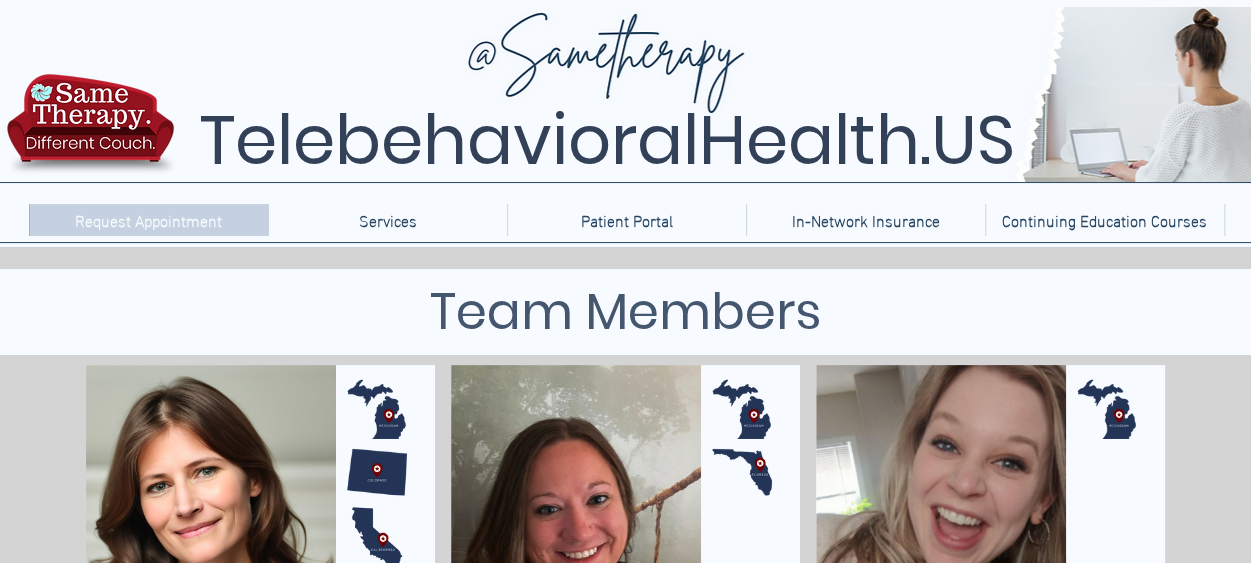 click on "Request Appointment" at bounding box center [148, 220] 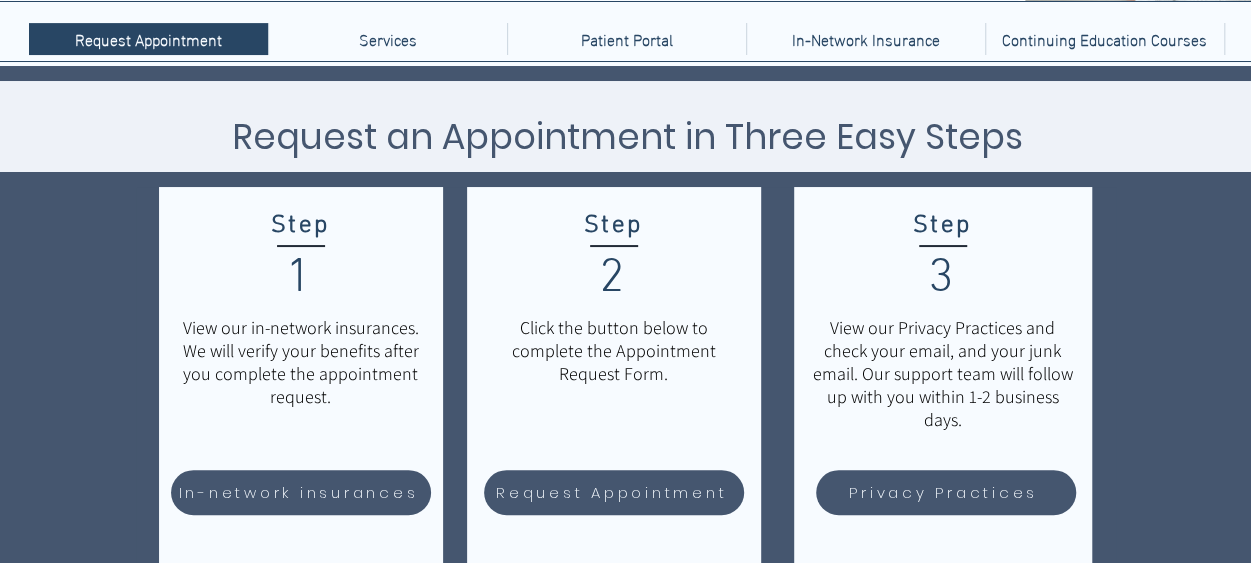 scroll, scrollTop: 0, scrollLeft: 0, axis: both 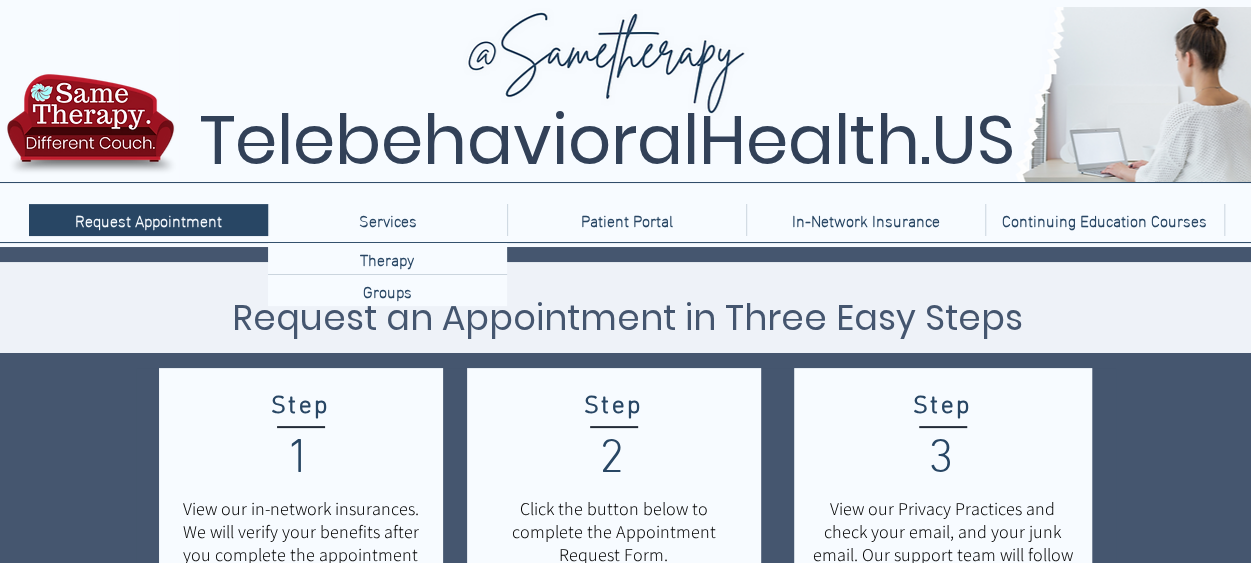click on "Services" at bounding box center [388, 220] 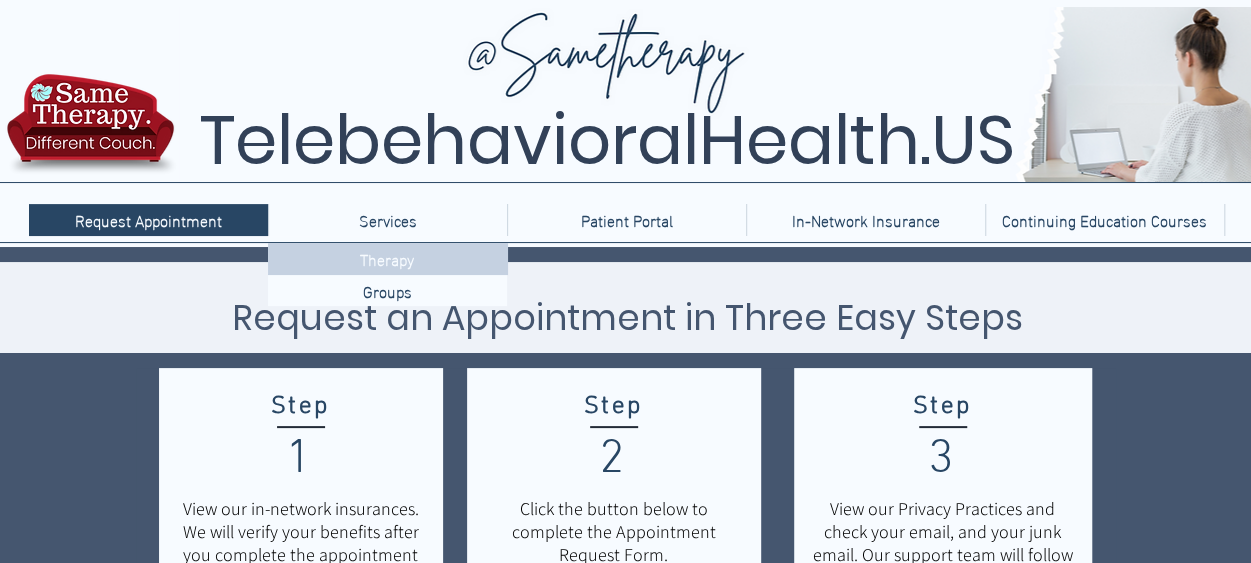 click on "Therapy" at bounding box center (387, 258) 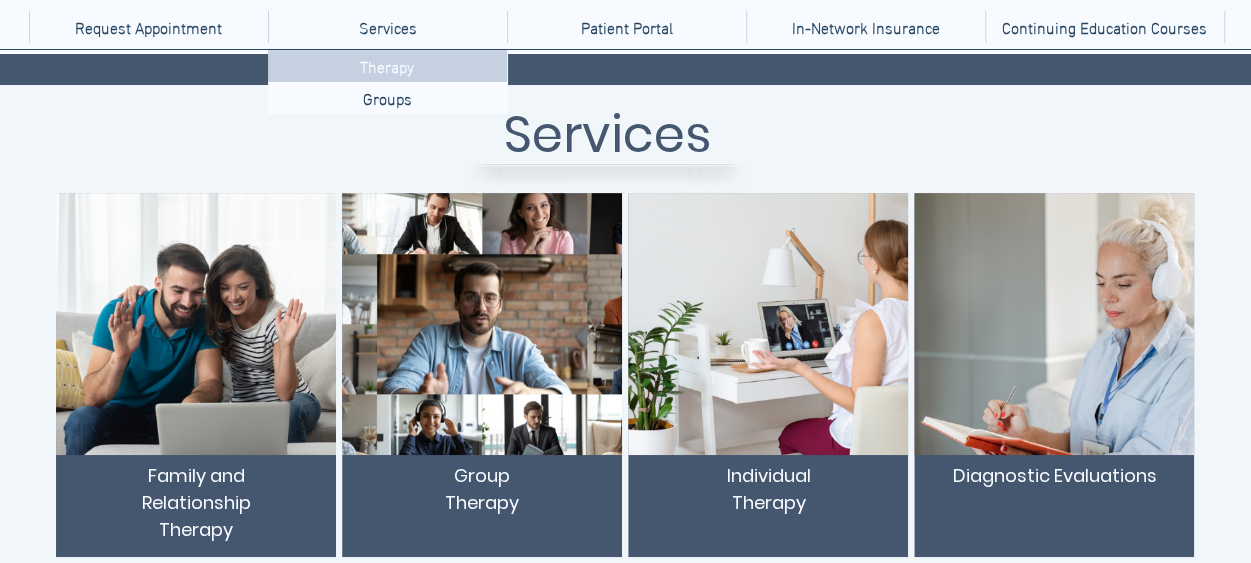 scroll, scrollTop: 400, scrollLeft: 0, axis: vertical 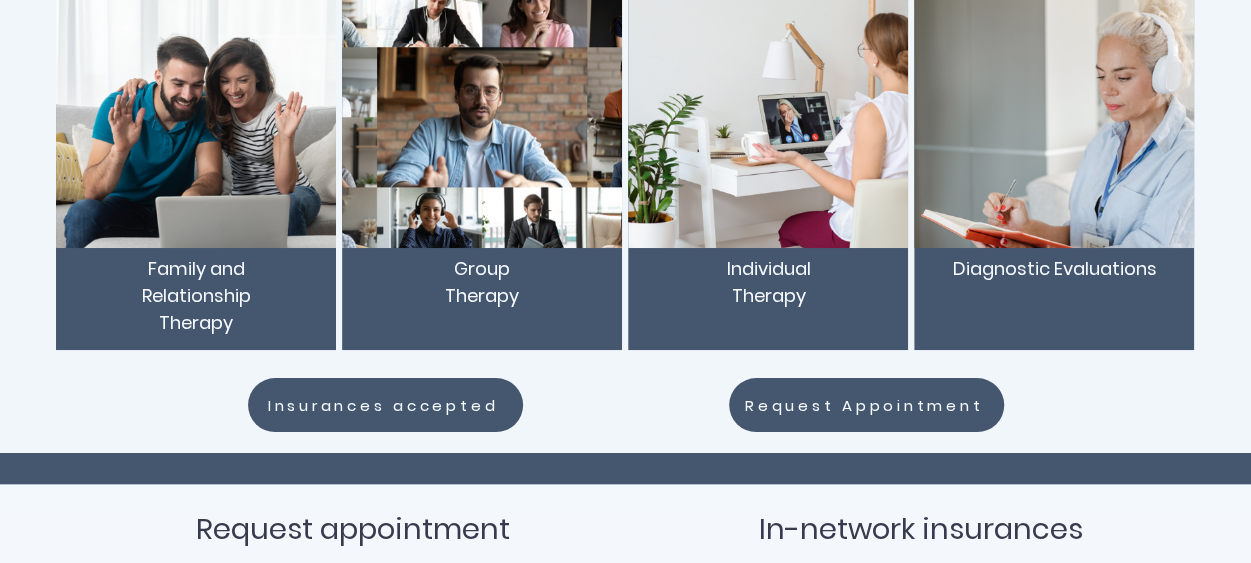 click on "Group  Therapy" at bounding box center [482, 282] 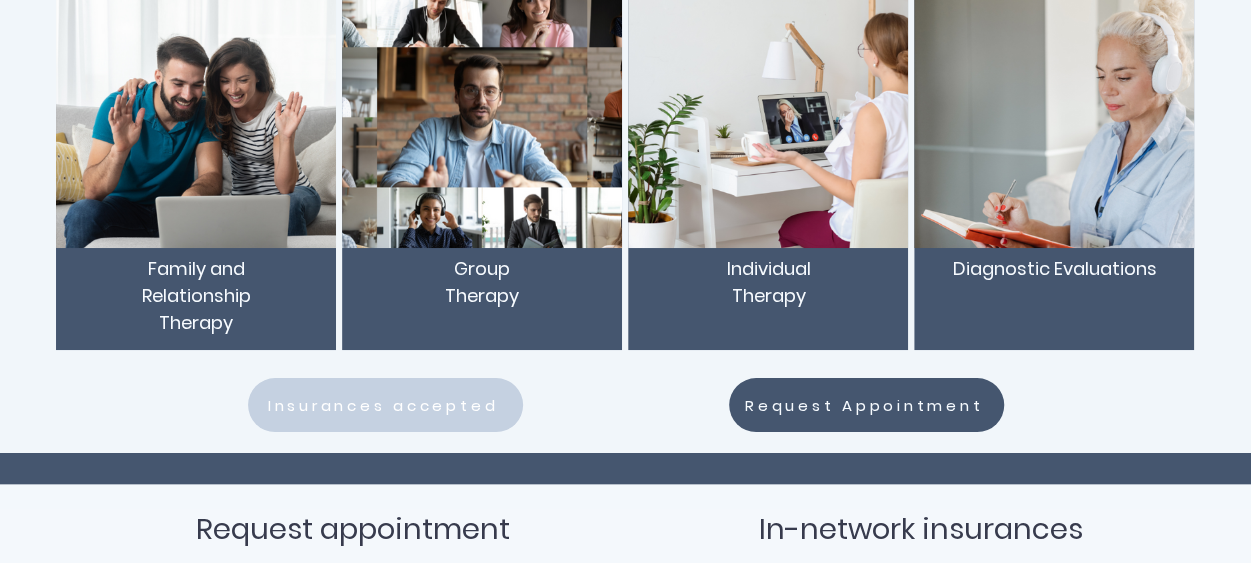 click on "Insurances accepted" at bounding box center (383, 405) 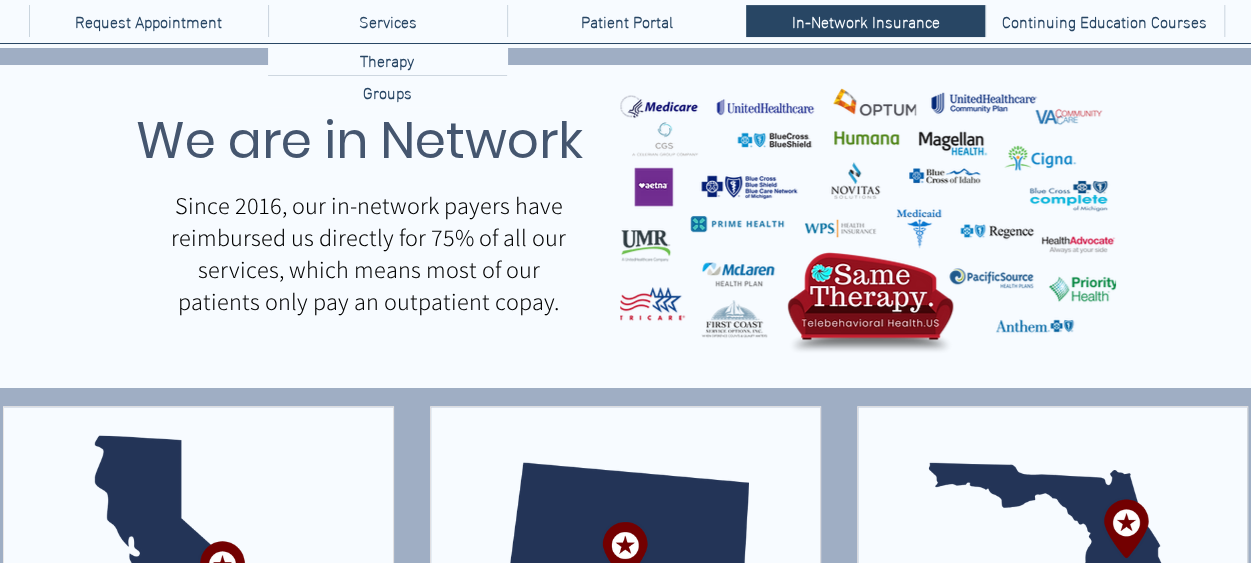 scroll, scrollTop: 200, scrollLeft: 0, axis: vertical 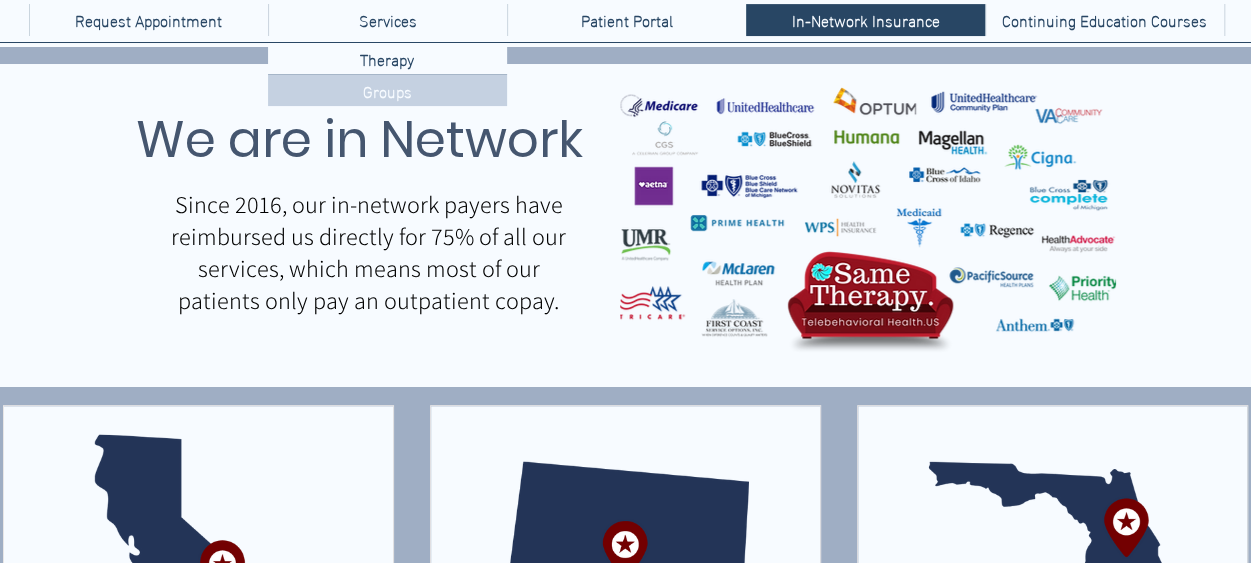 click on "Groups" at bounding box center (387, 90) 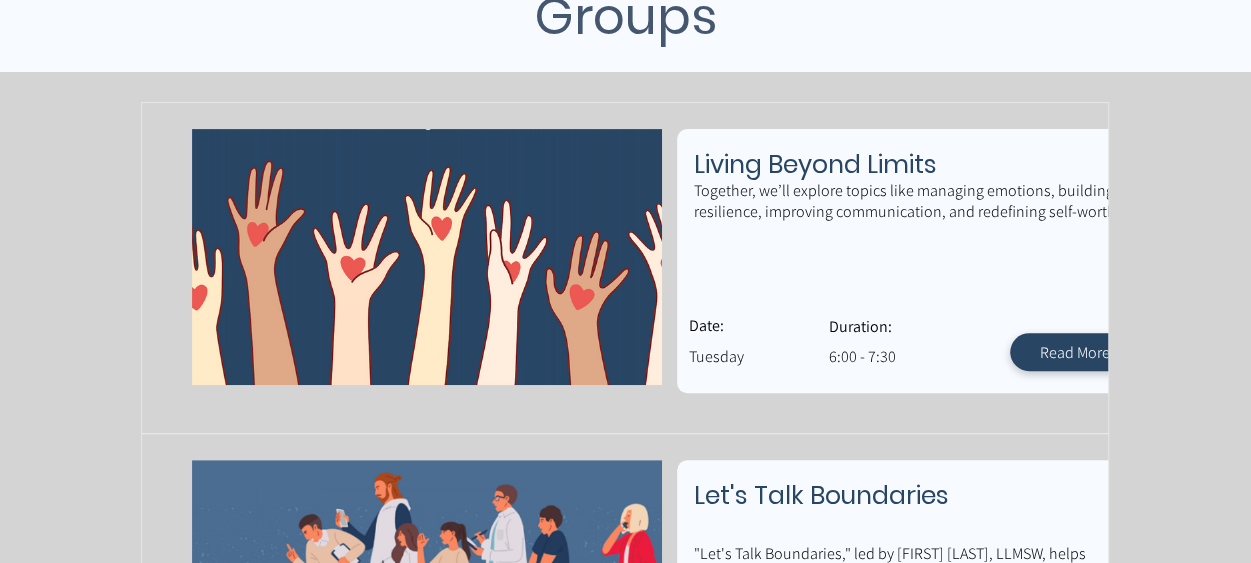 scroll, scrollTop: 122, scrollLeft: 0, axis: vertical 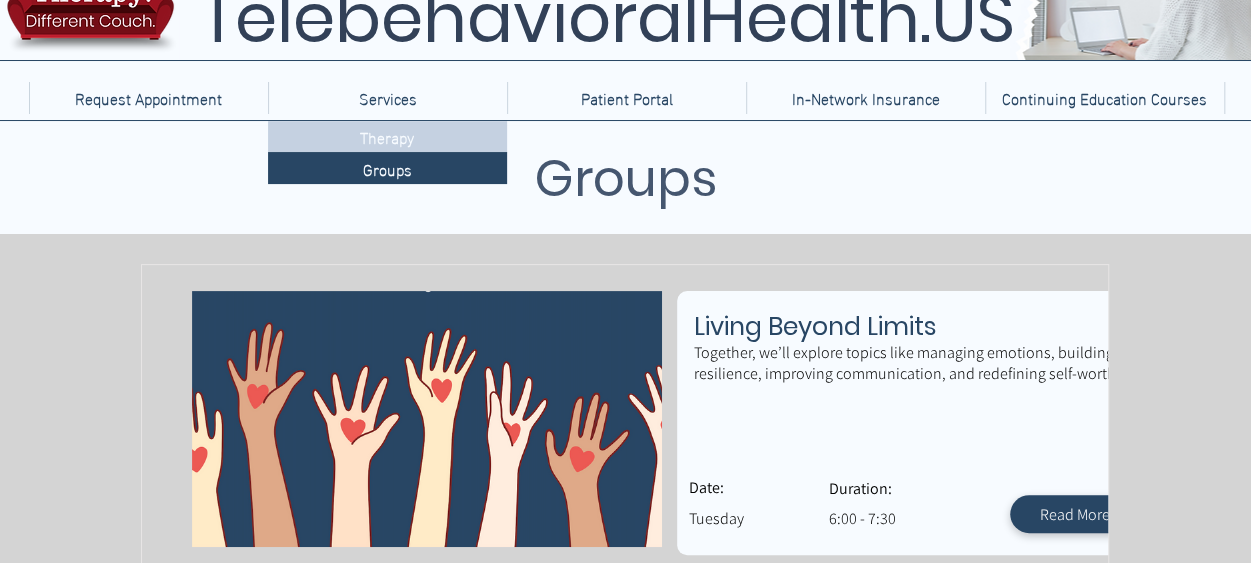 click on "Therapy" at bounding box center [387, 136] 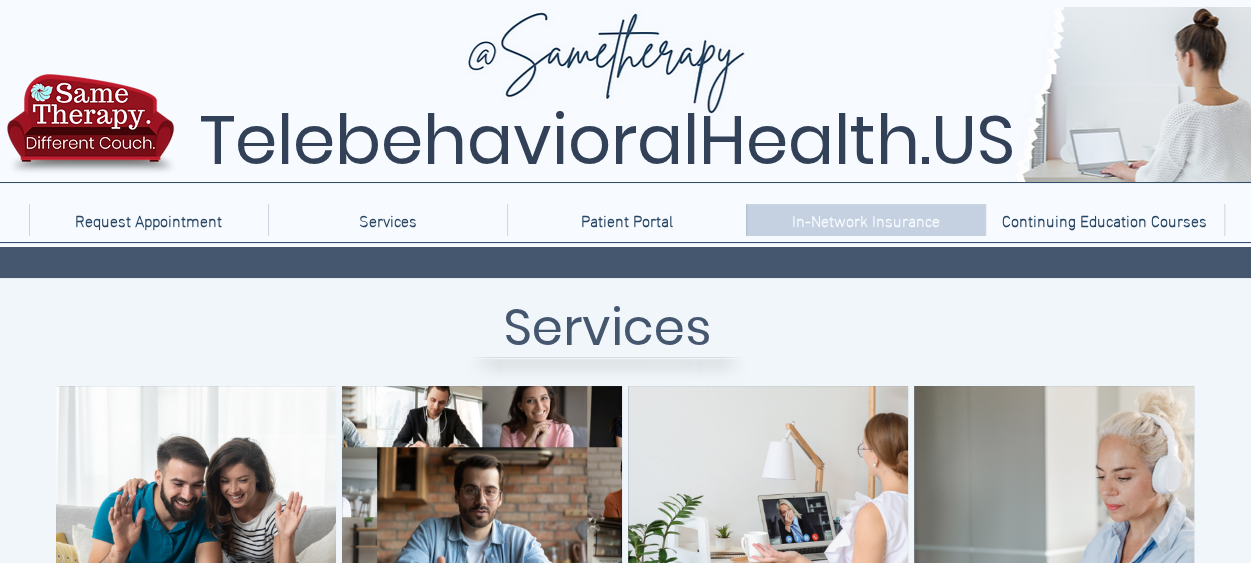 scroll, scrollTop: 300, scrollLeft: 0, axis: vertical 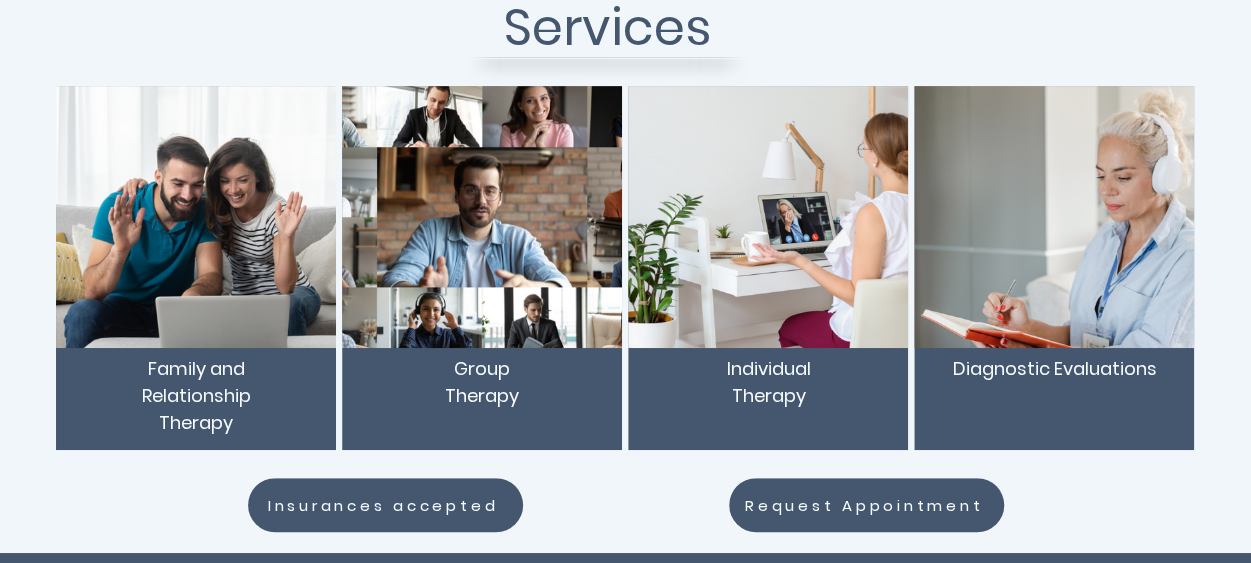 click on "Individual  Therapy" at bounding box center (768, 382) 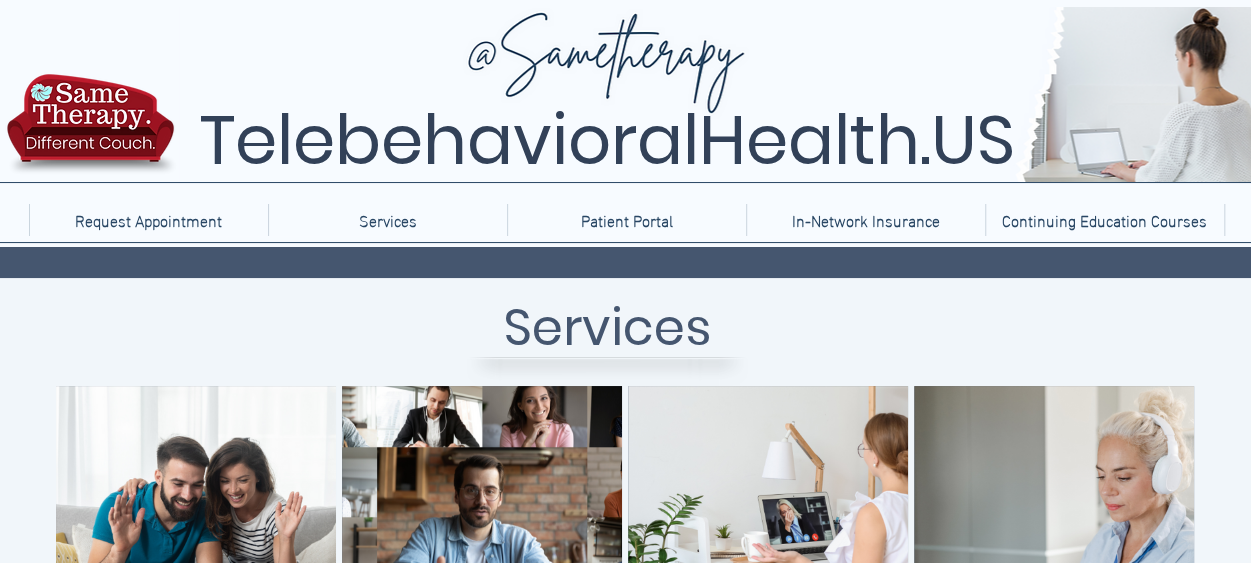 scroll, scrollTop: 122, scrollLeft: 0, axis: vertical 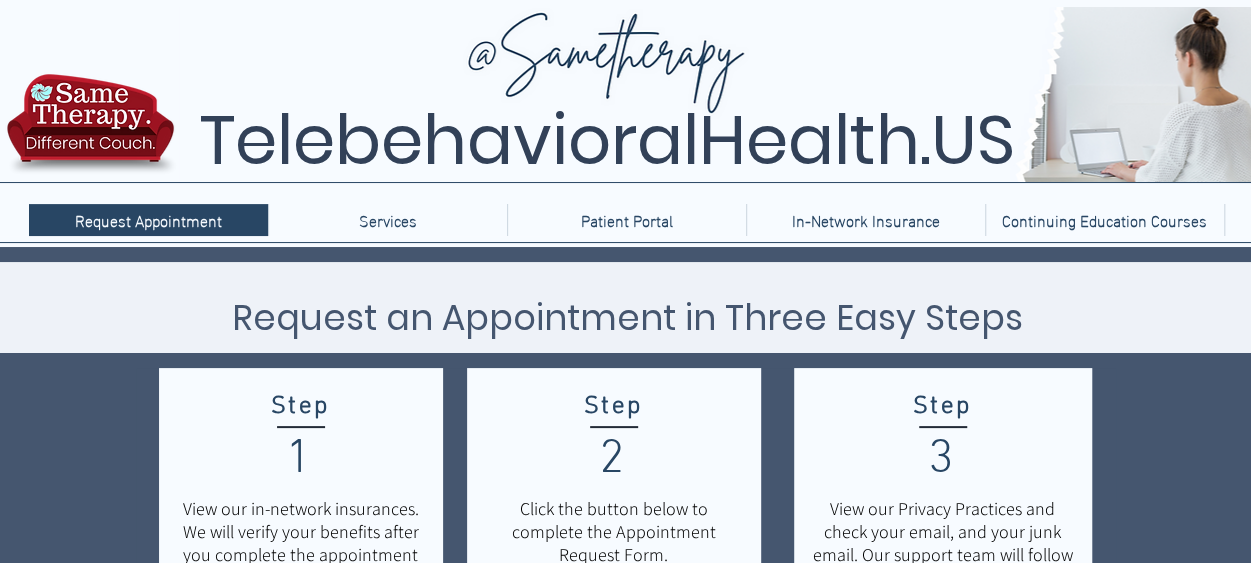 click on "Request an Appointment in Three Easy Steps" at bounding box center (627, 317) 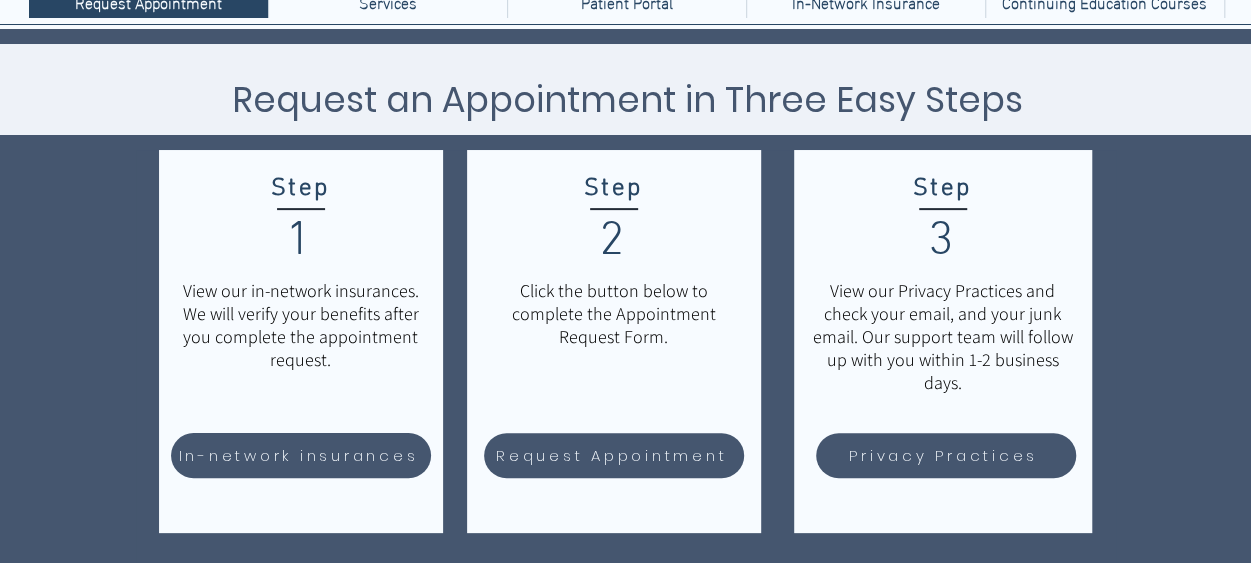 scroll, scrollTop: 400, scrollLeft: 0, axis: vertical 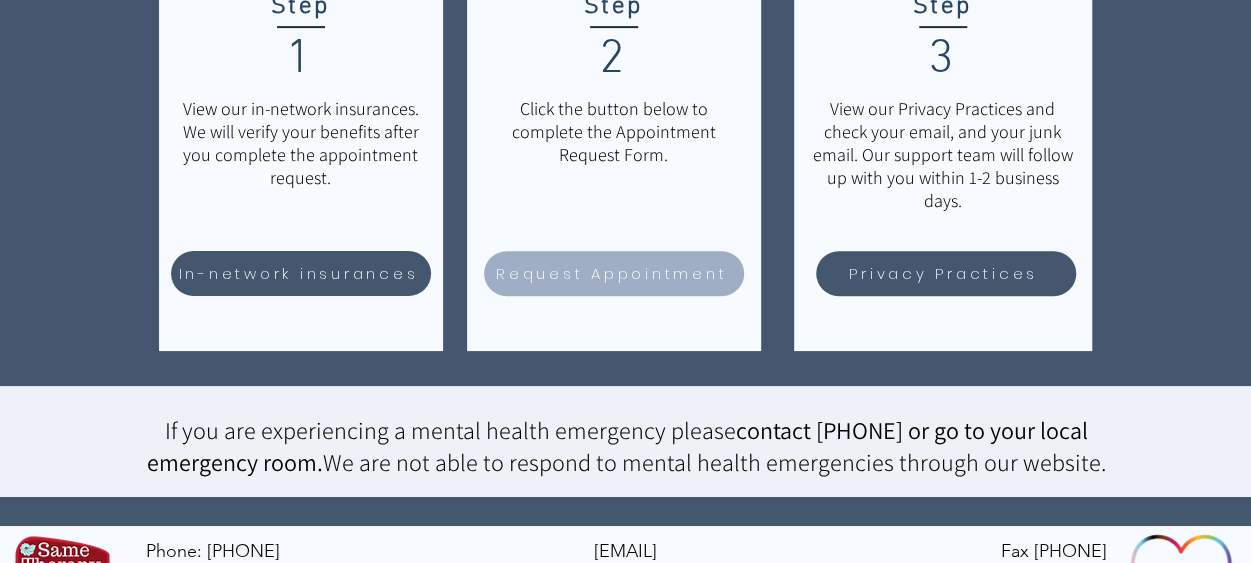 click on "Request Appointment" at bounding box center (611, 273) 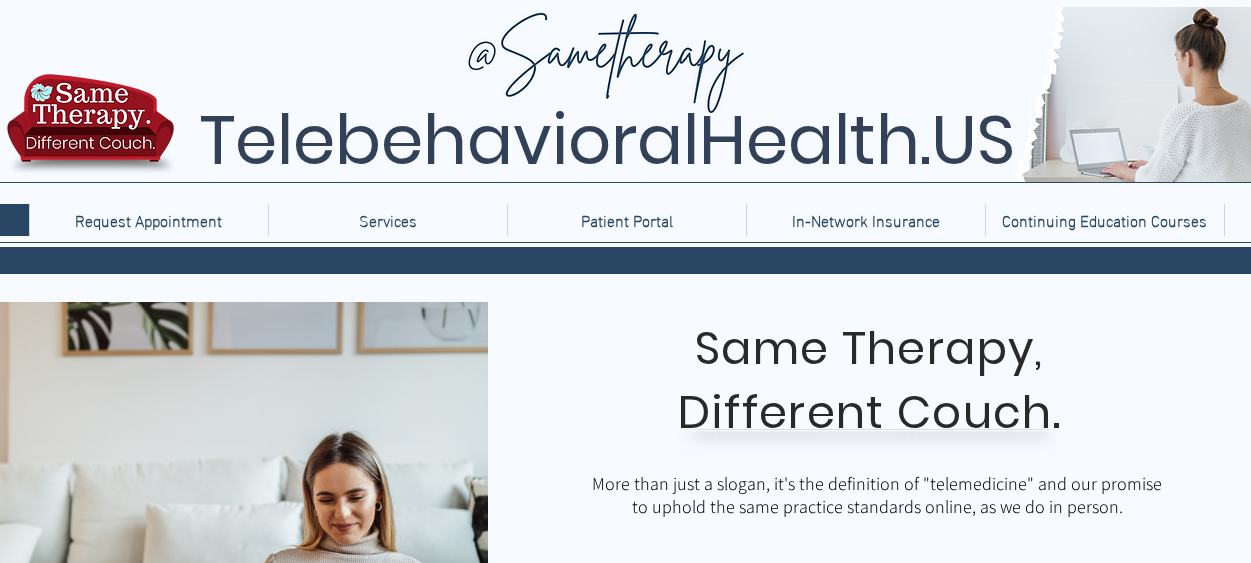 scroll, scrollTop: 0, scrollLeft: 0, axis: both 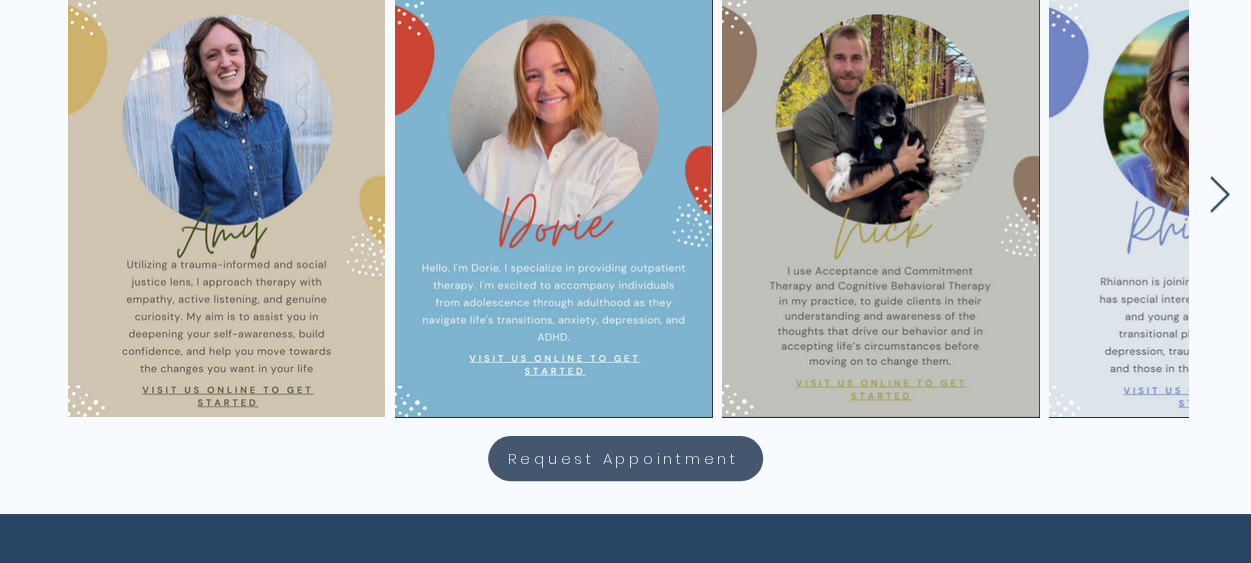 click 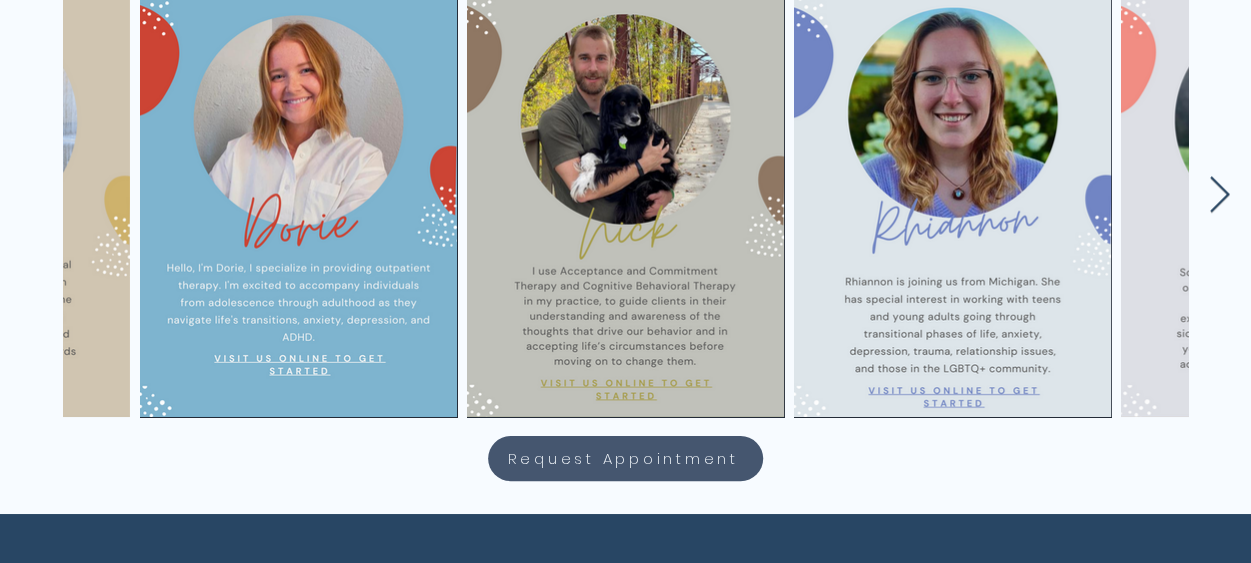 scroll, scrollTop: 0, scrollLeft: 255, axis: horizontal 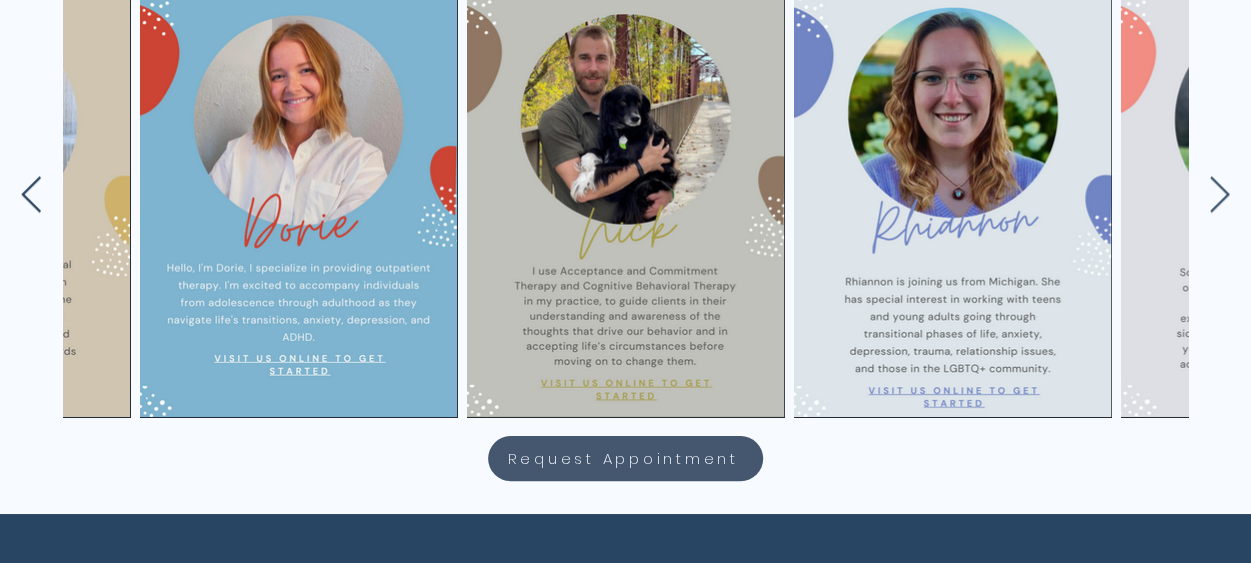 click 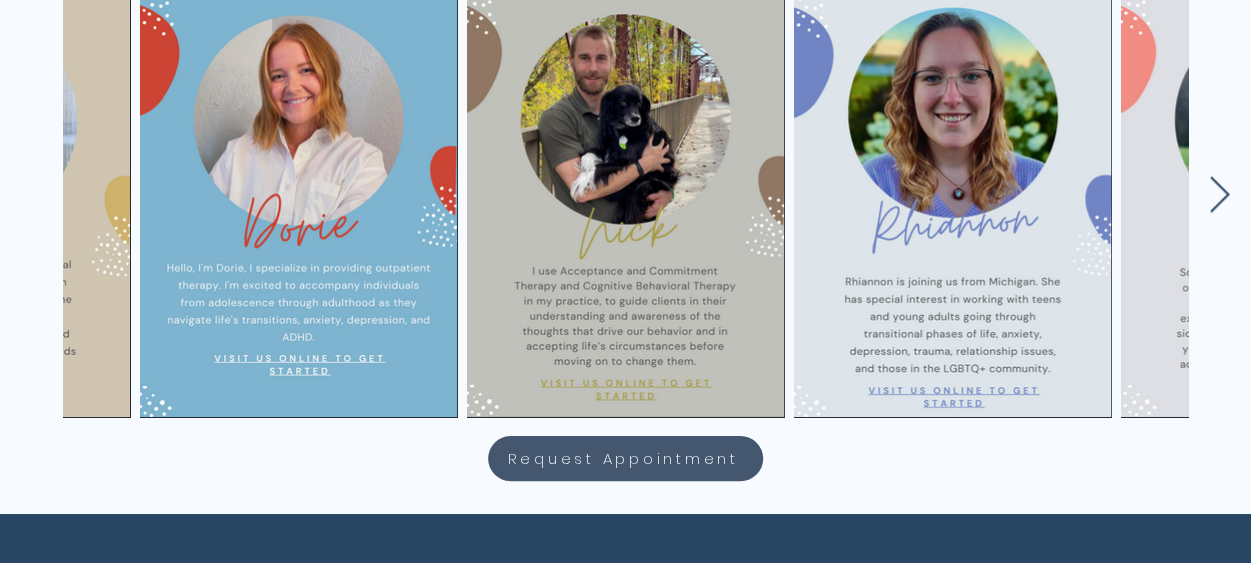 scroll, scrollTop: 0, scrollLeft: 0, axis: both 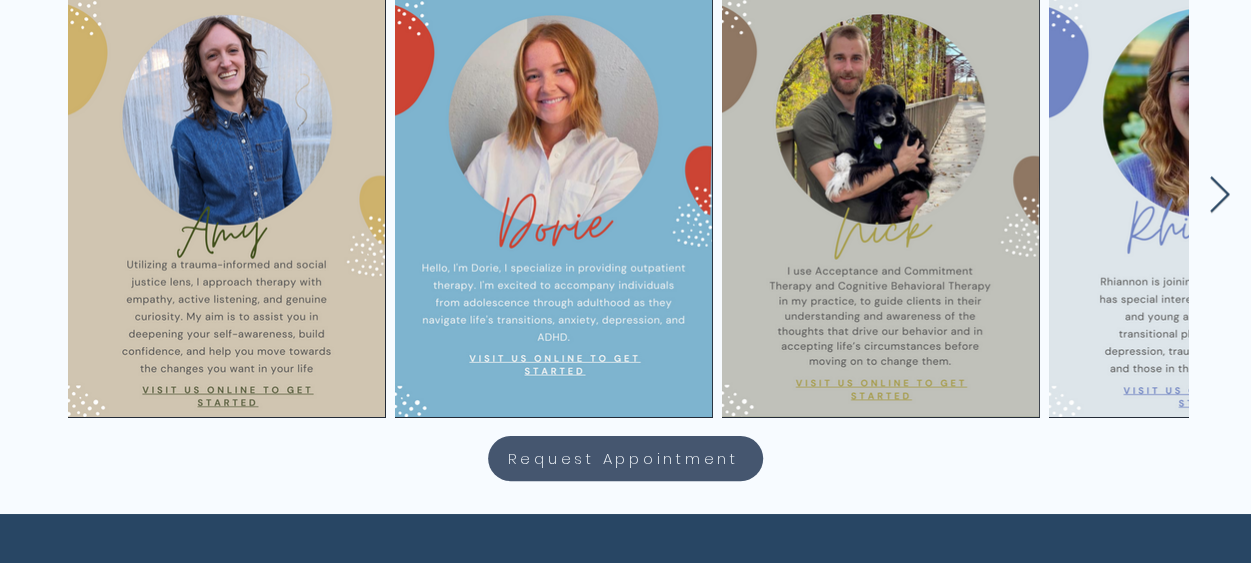 click 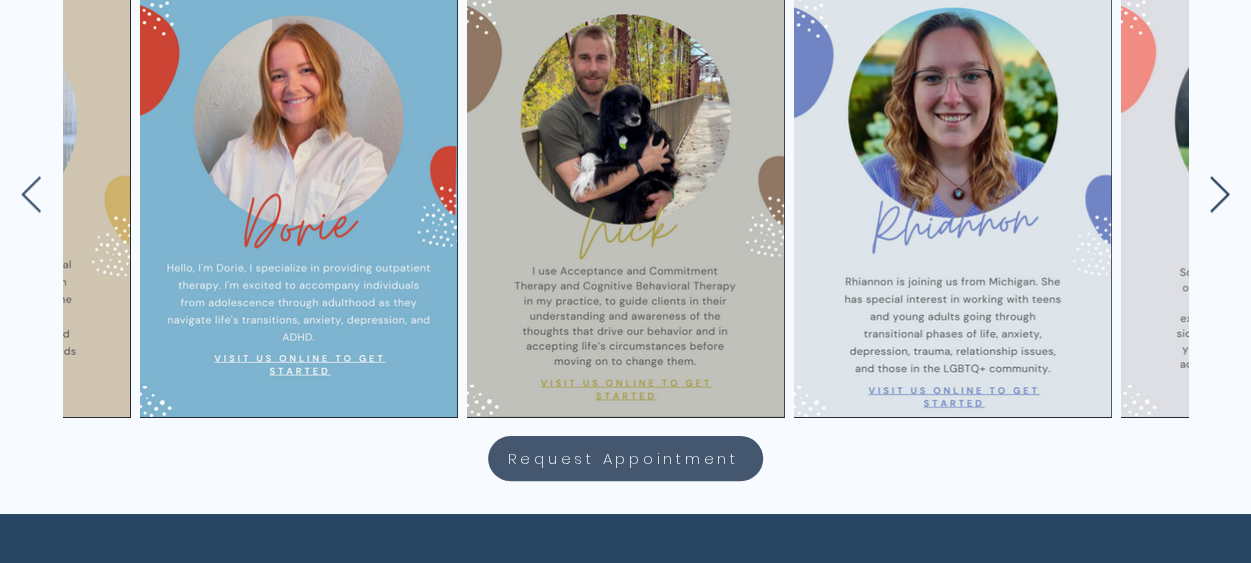 click 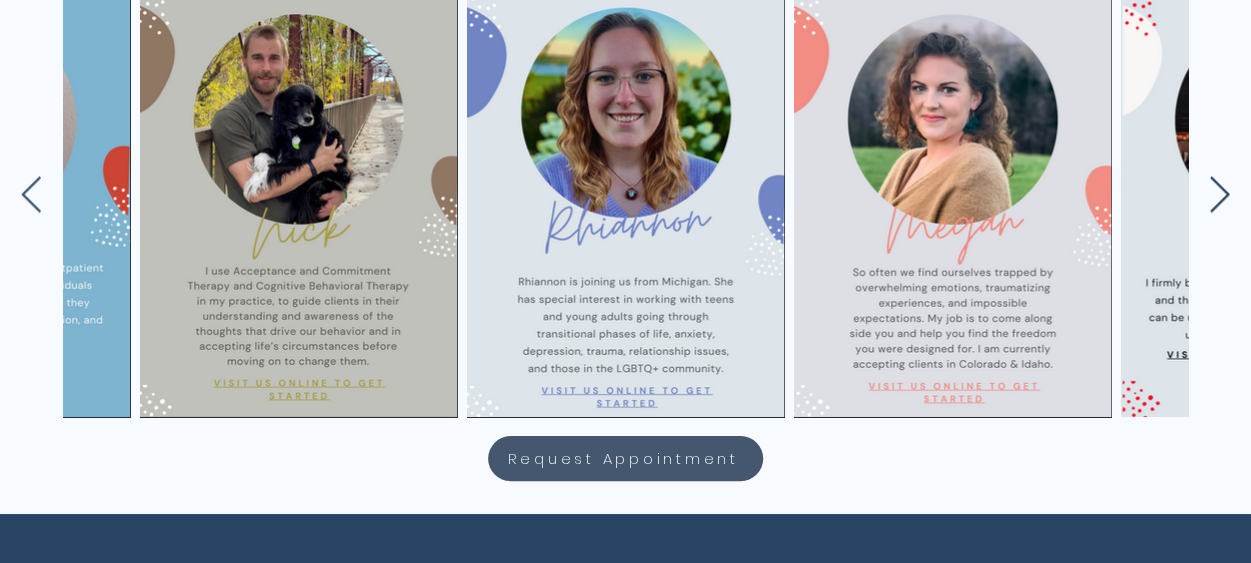 click 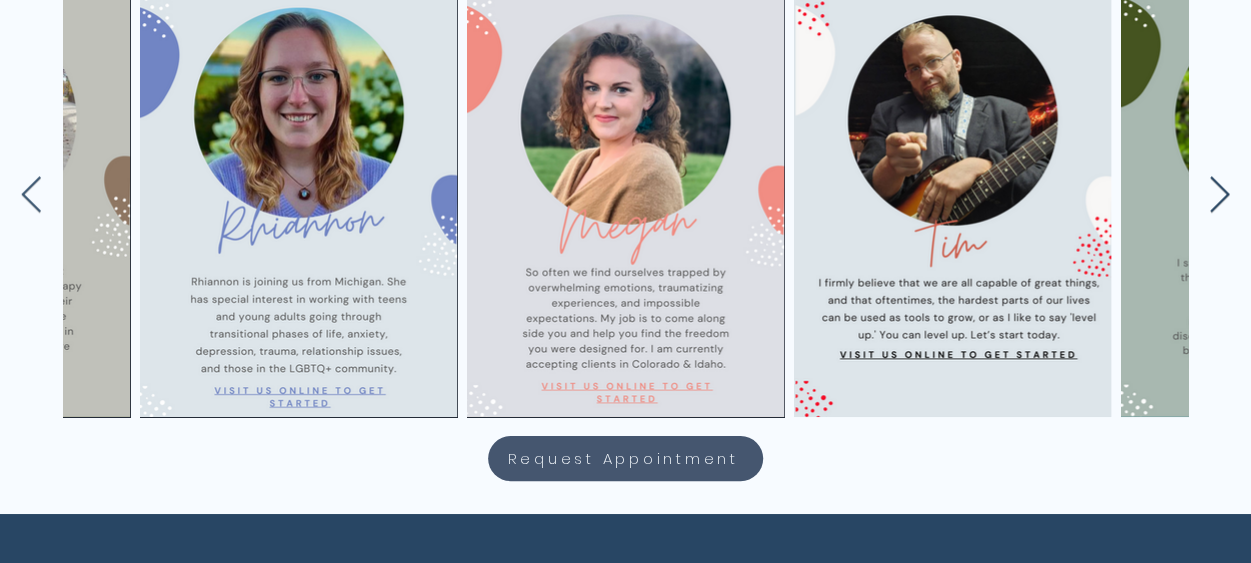 scroll, scrollTop: 0, scrollLeft: 909, axis: horizontal 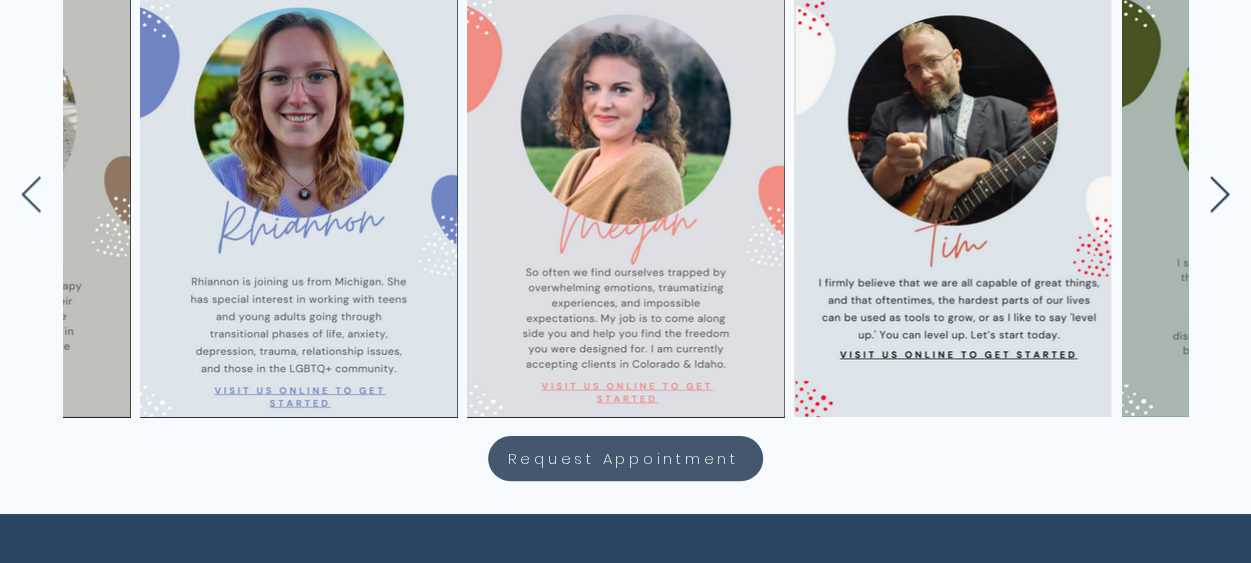 click 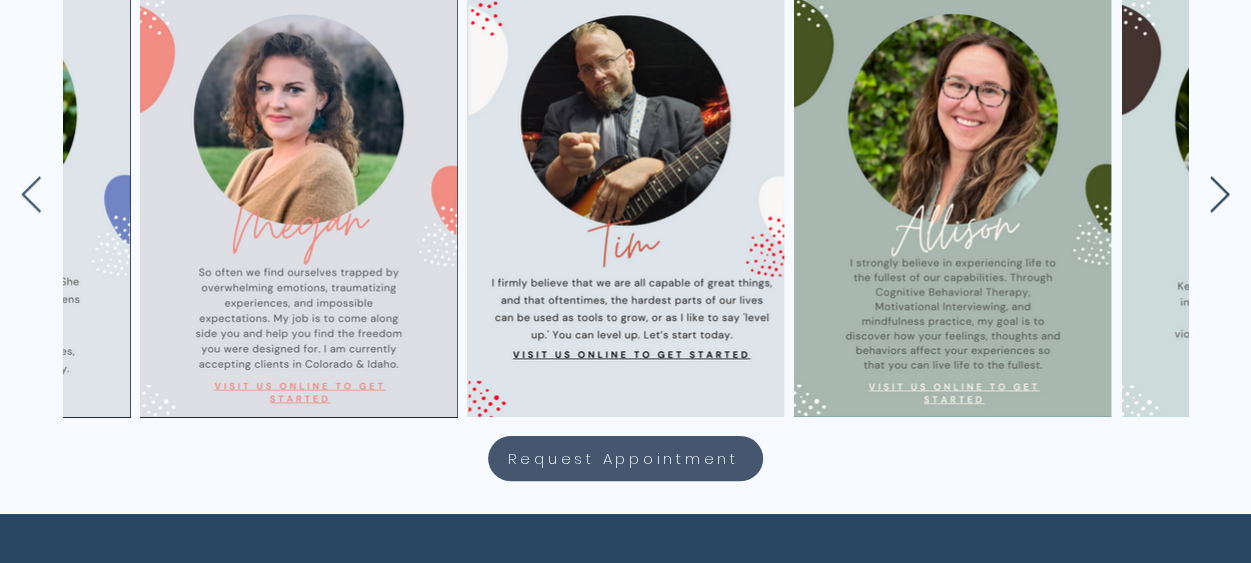scroll, scrollTop: 0, scrollLeft: 1236, axis: horizontal 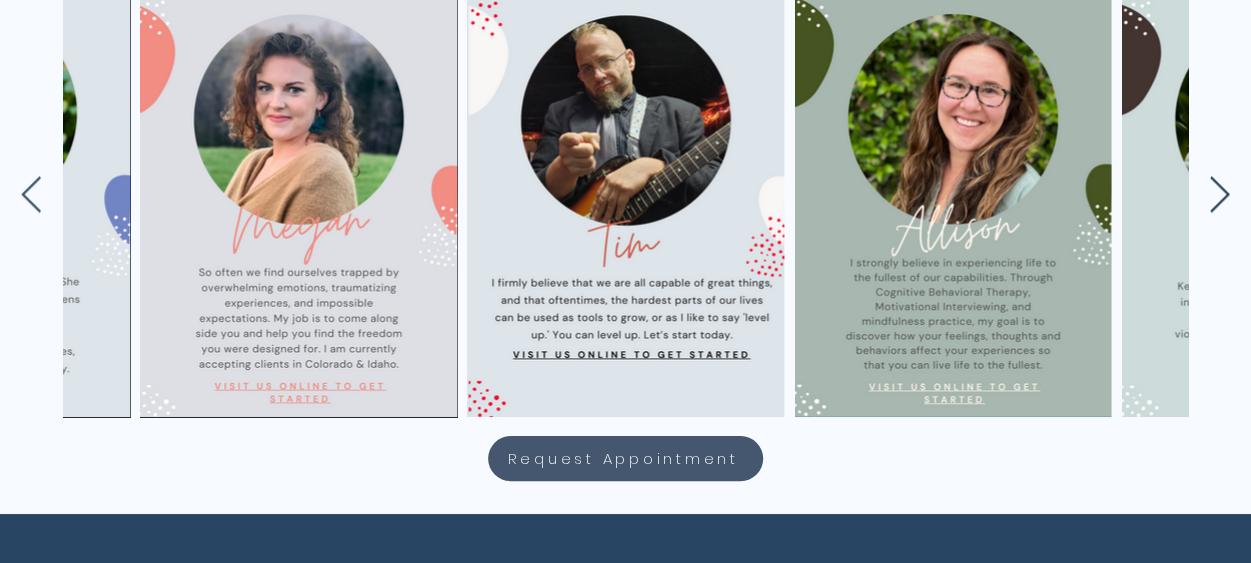 click 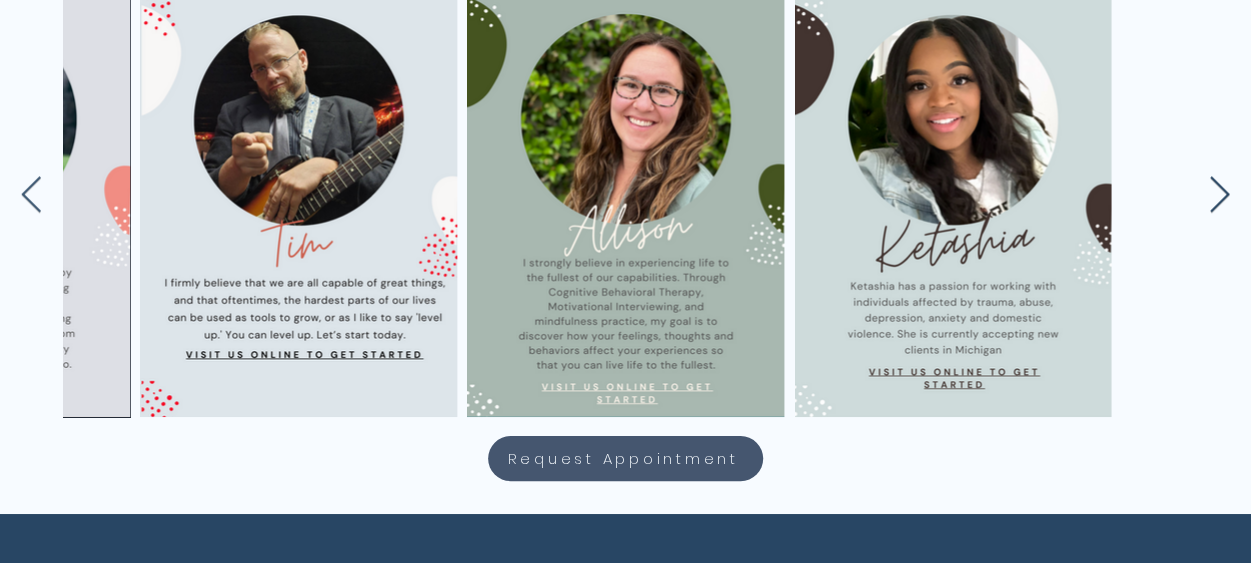 scroll, scrollTop: 0, scrollLeft: 1563, axis: horizontal 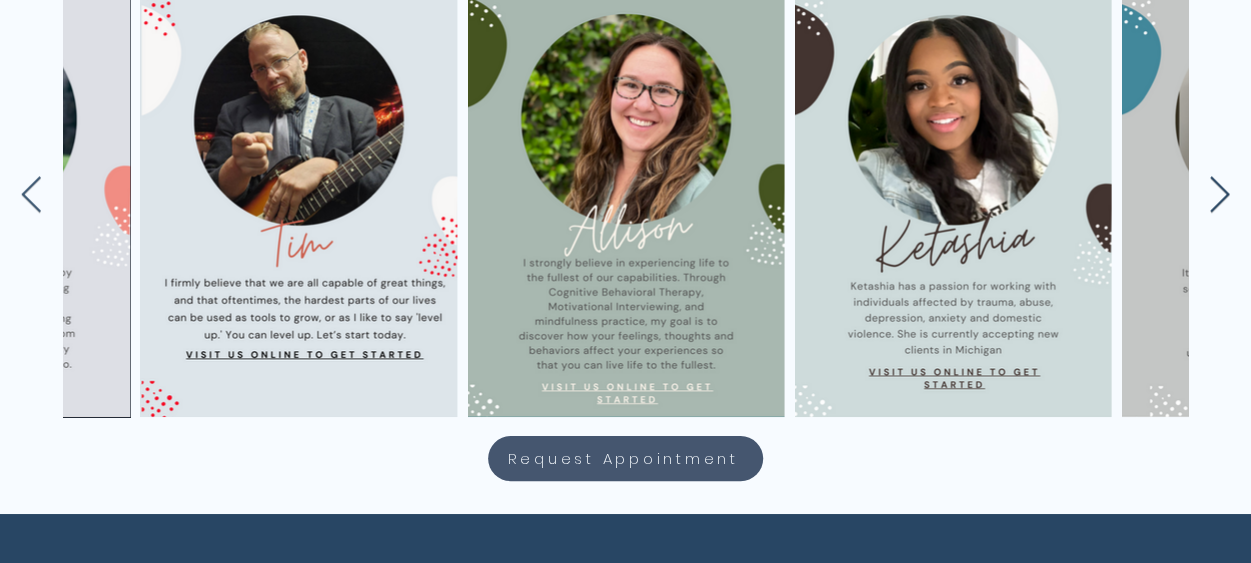 click 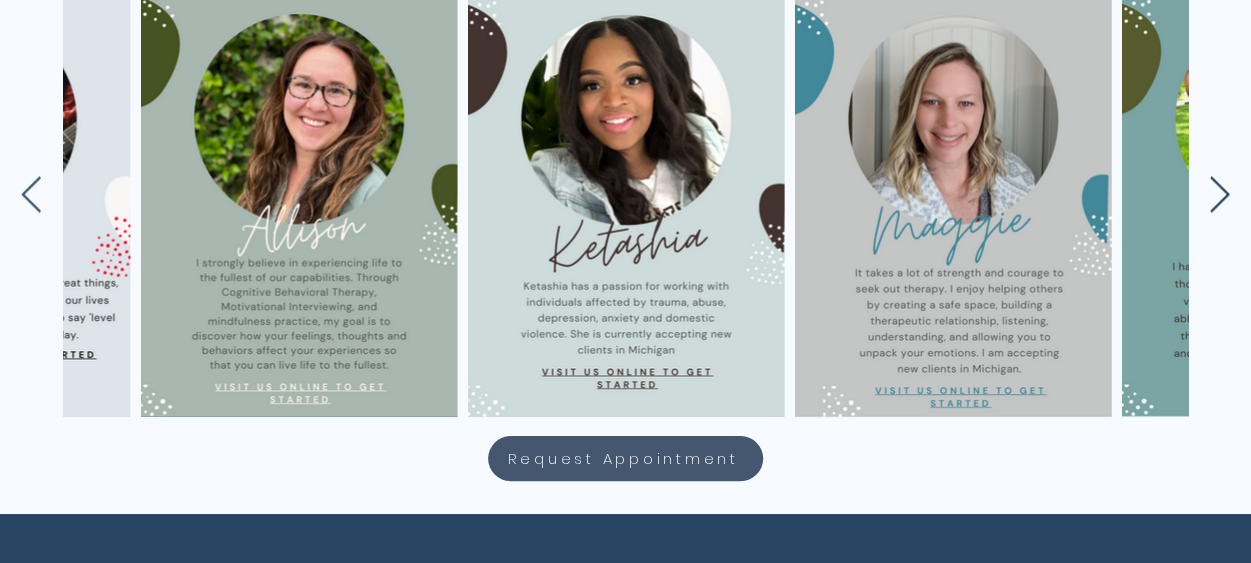 click 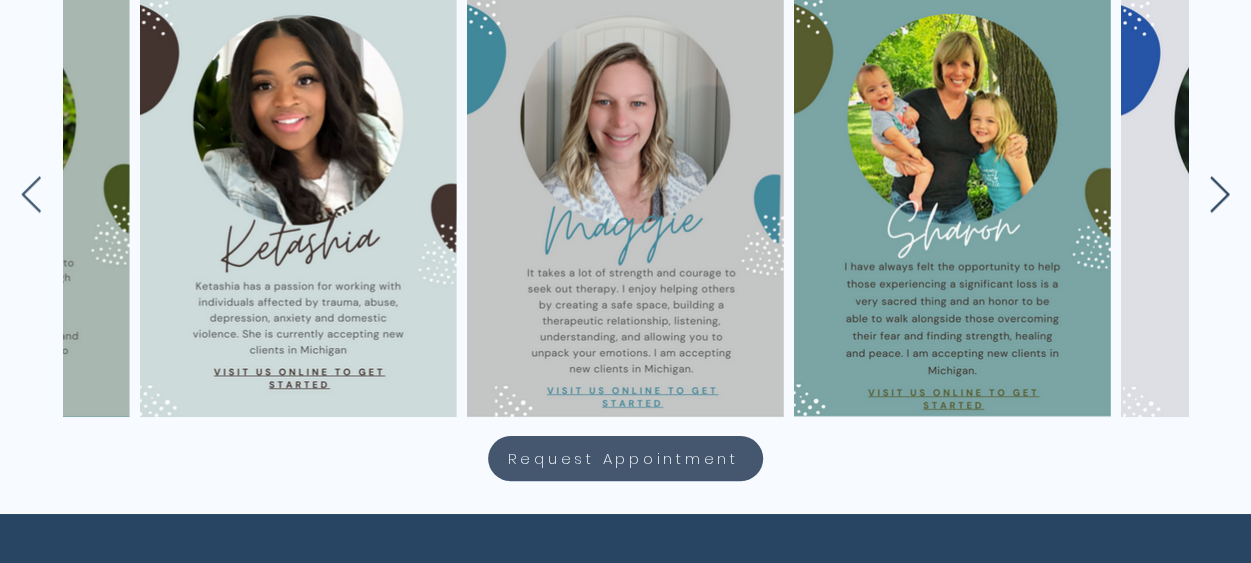 click 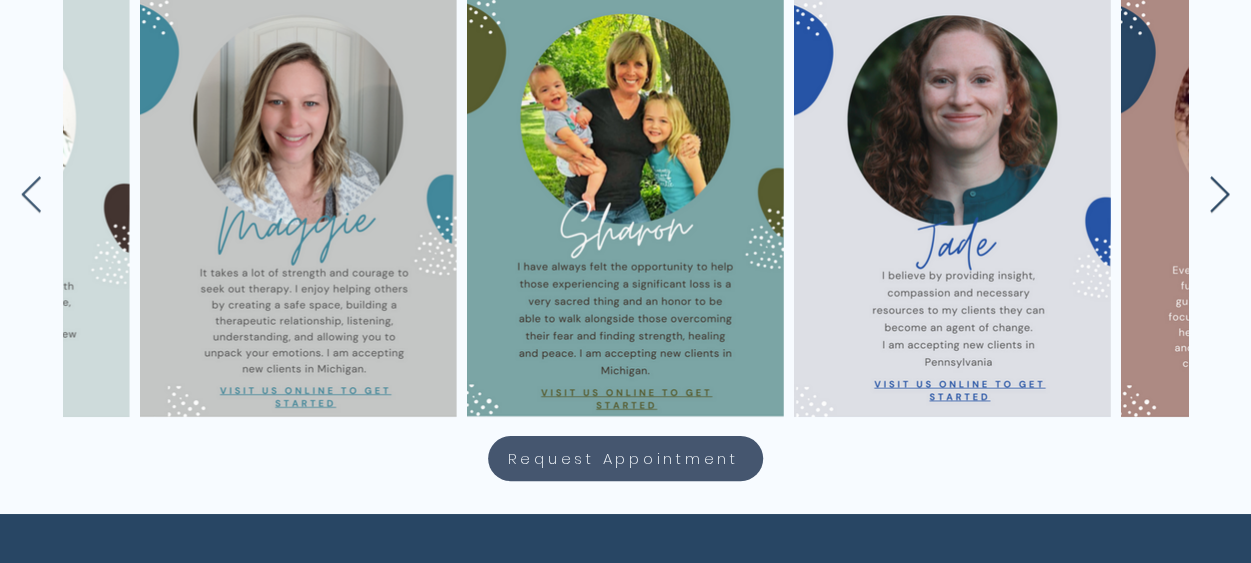 scroll, scrollTop: 0, scrollLeft: 2544, axis: horizontal 